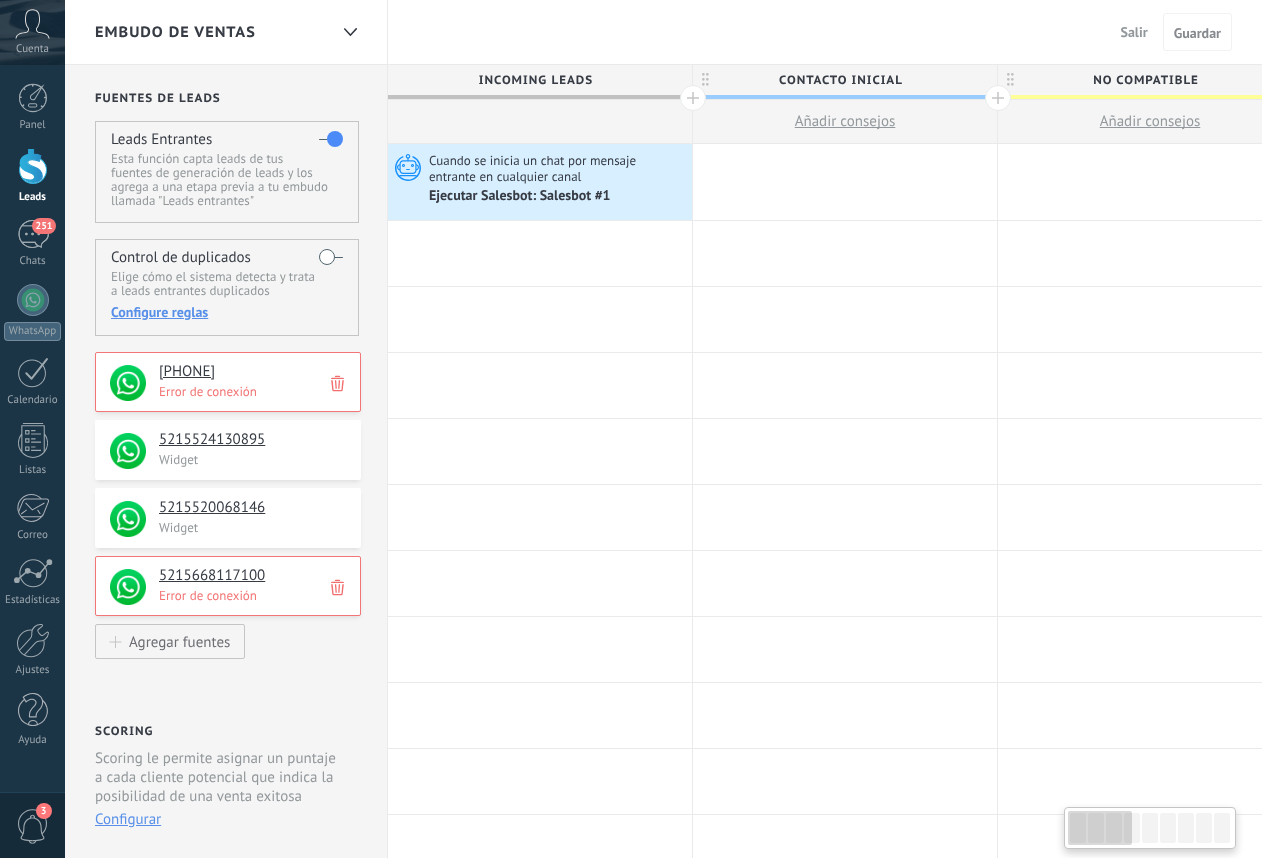 scroll, scrollTop: 0, scrollLeft: 0, axis: both 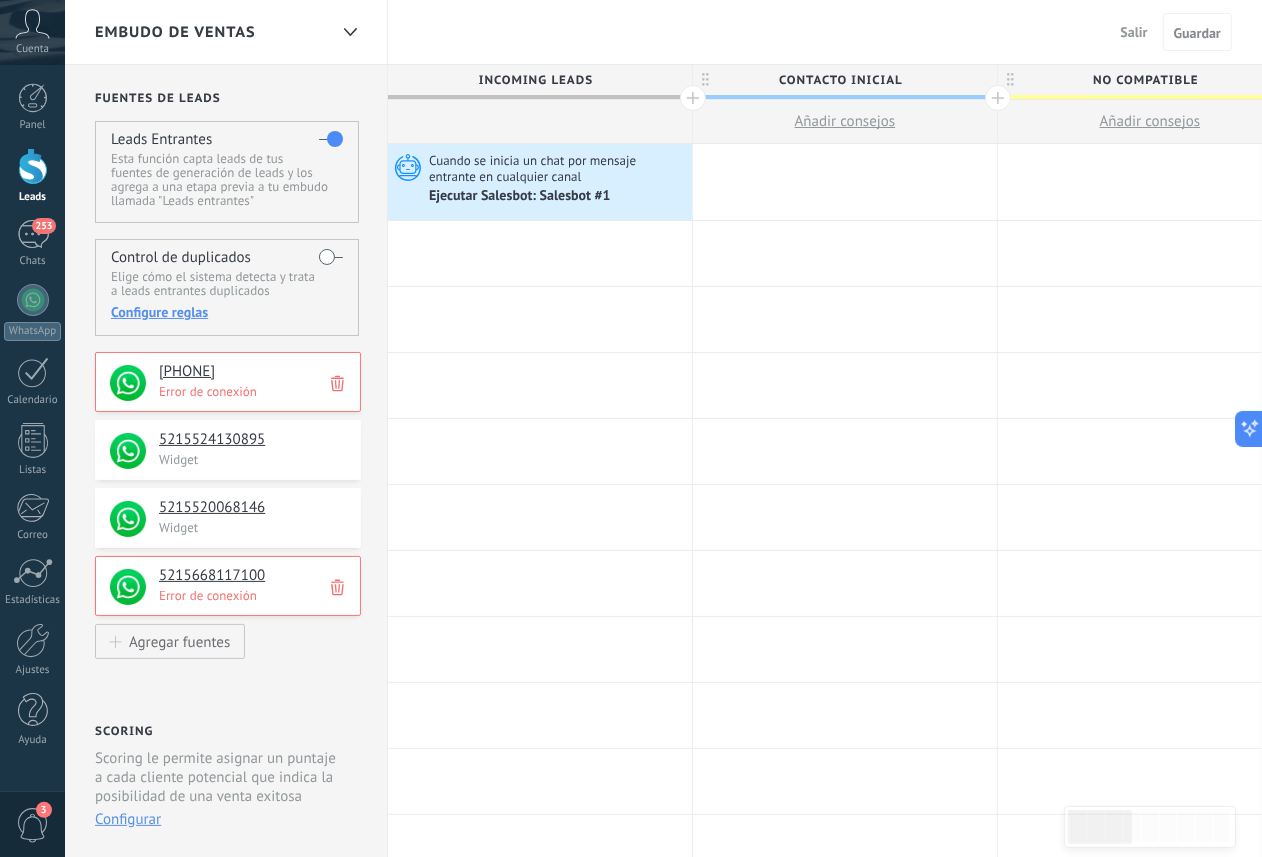 click on "Panel
Leads
[NUMBER]
Chats
WhatsApp
Clientes" at bounding box center (65, 428) 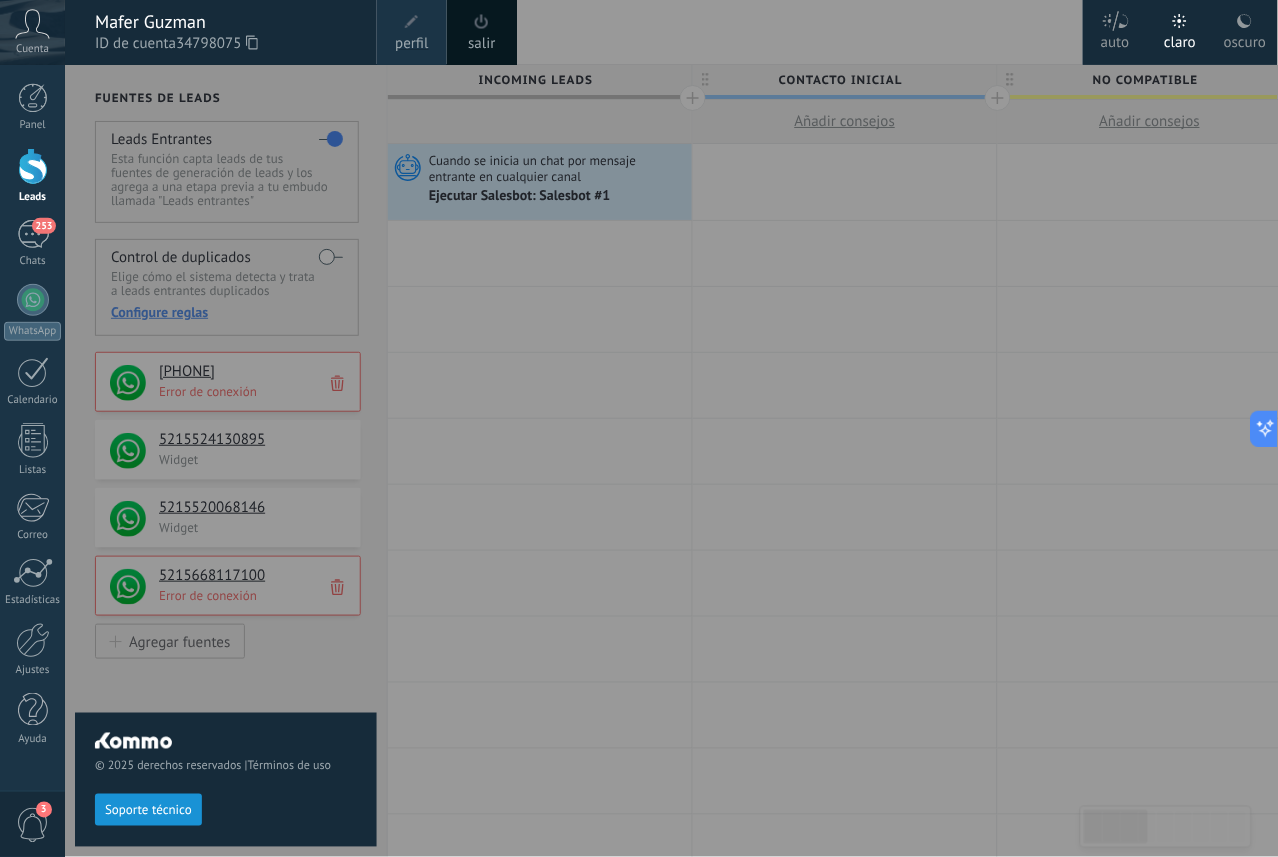 click on "Cuenta" at bounding box center (32, 49) 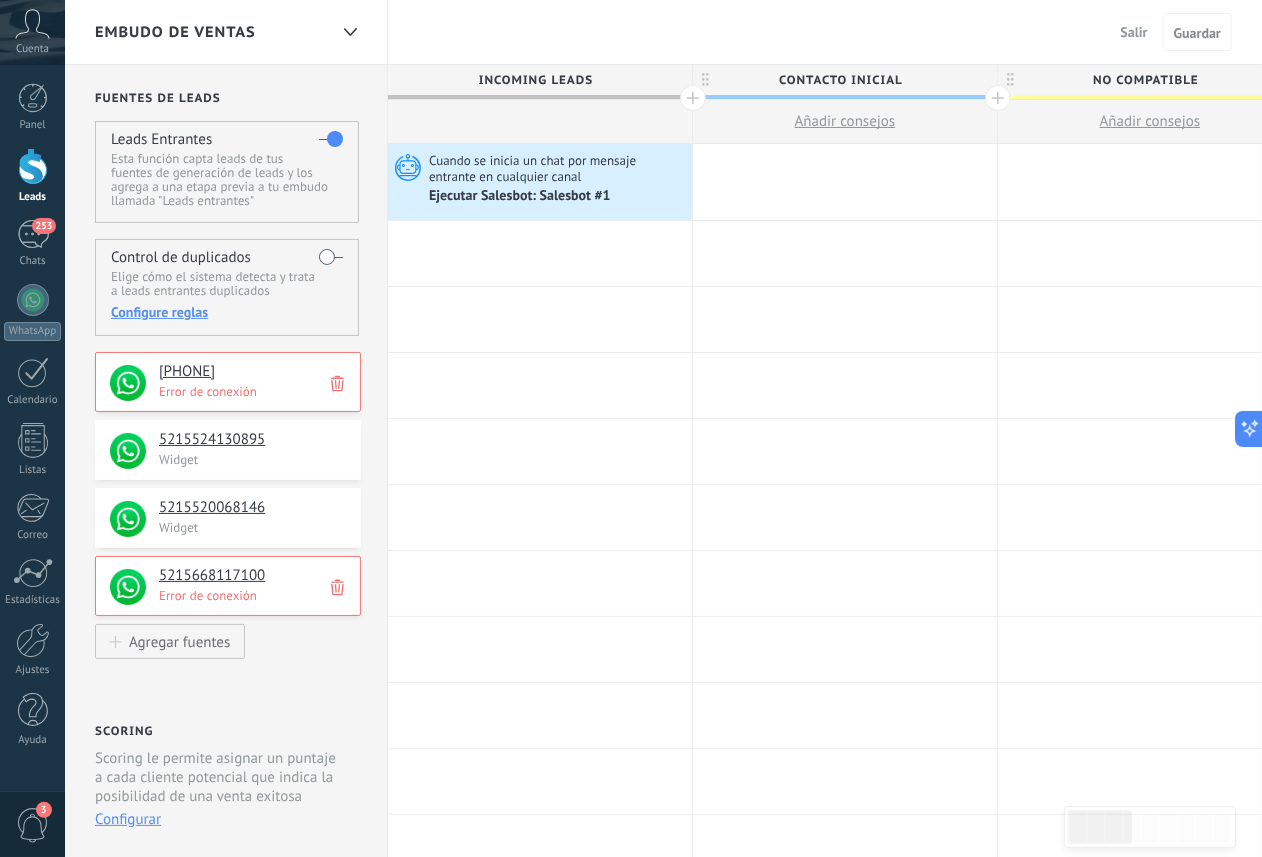 click on "Cuenta" at bounding box center (32, 49) 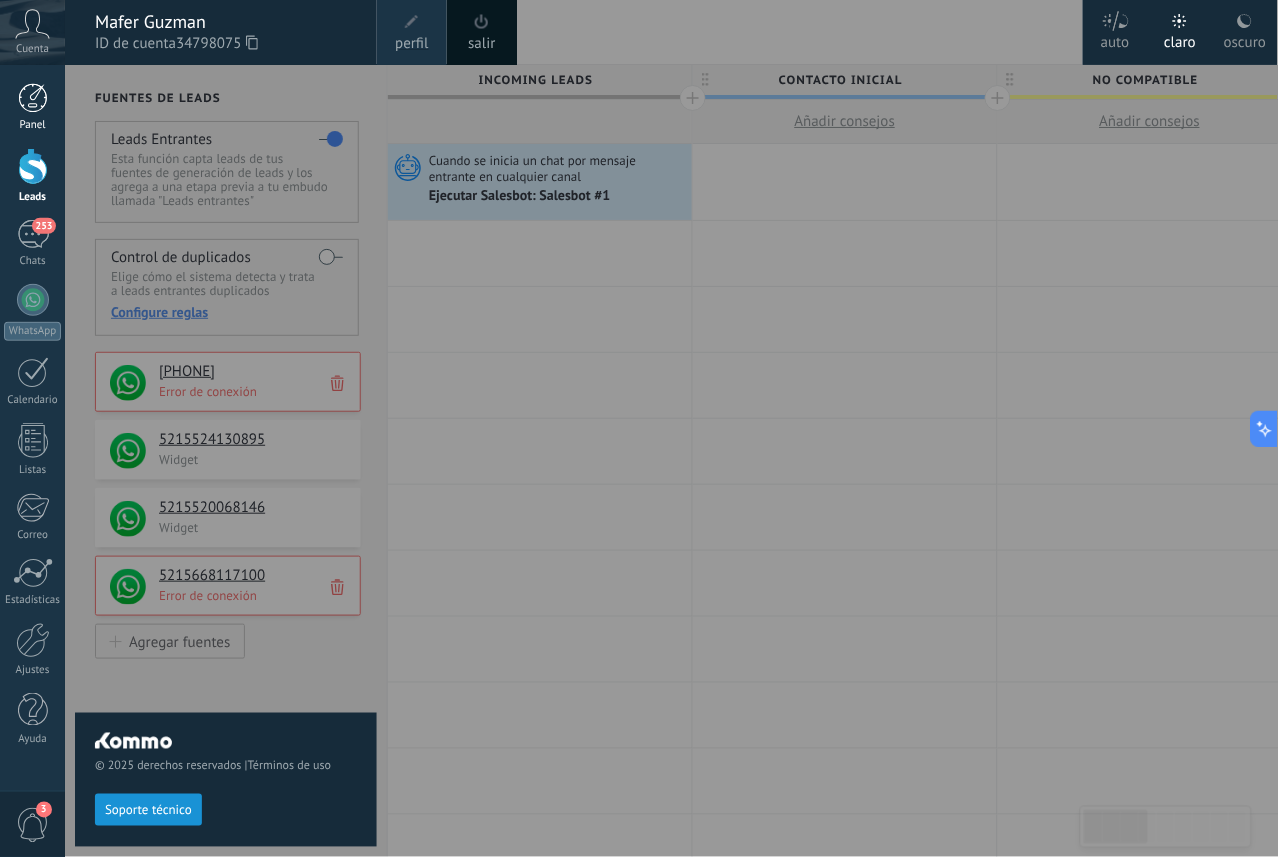click at bounding box center [33, 98] 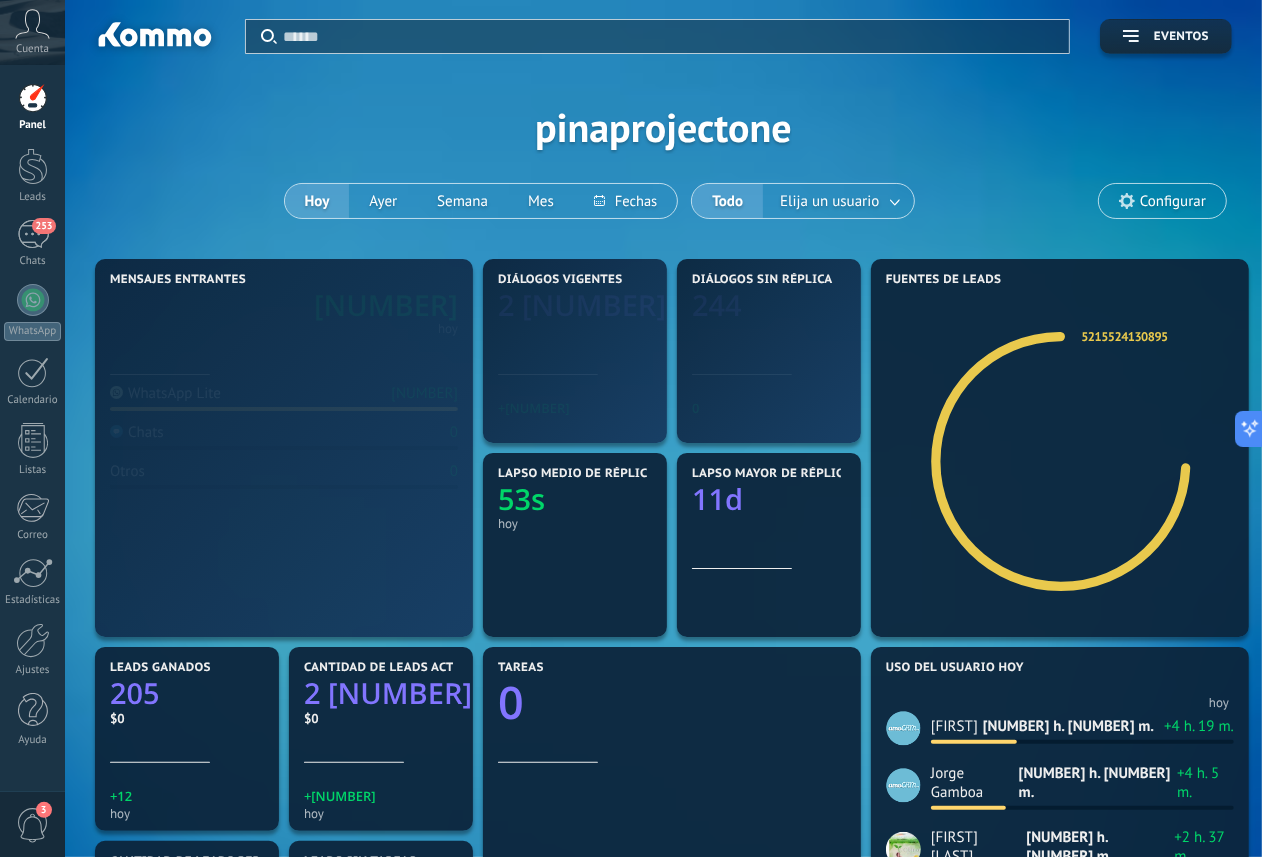 scroll, scrollTop: 999678, scrollLeft: 999238, axis: both 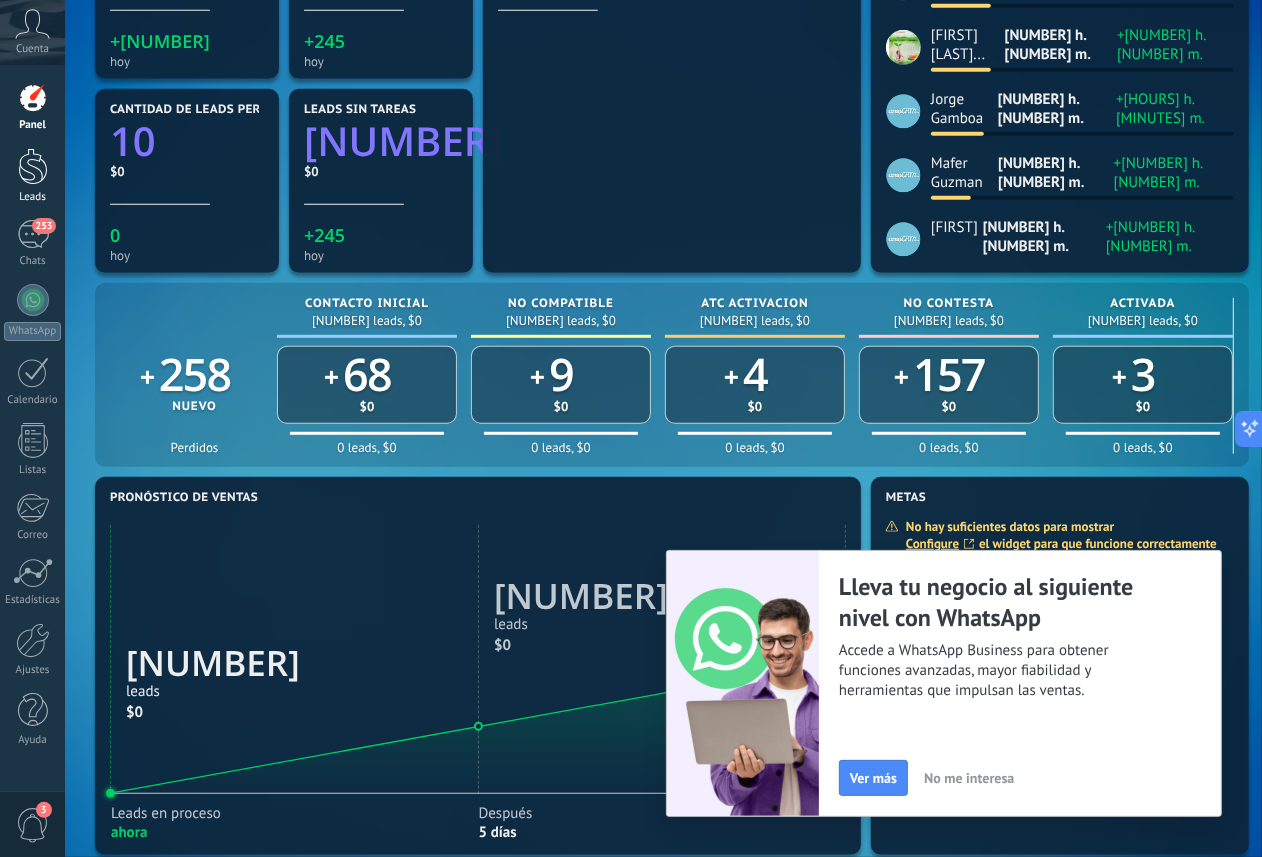 click at bounding box center (33, 166) 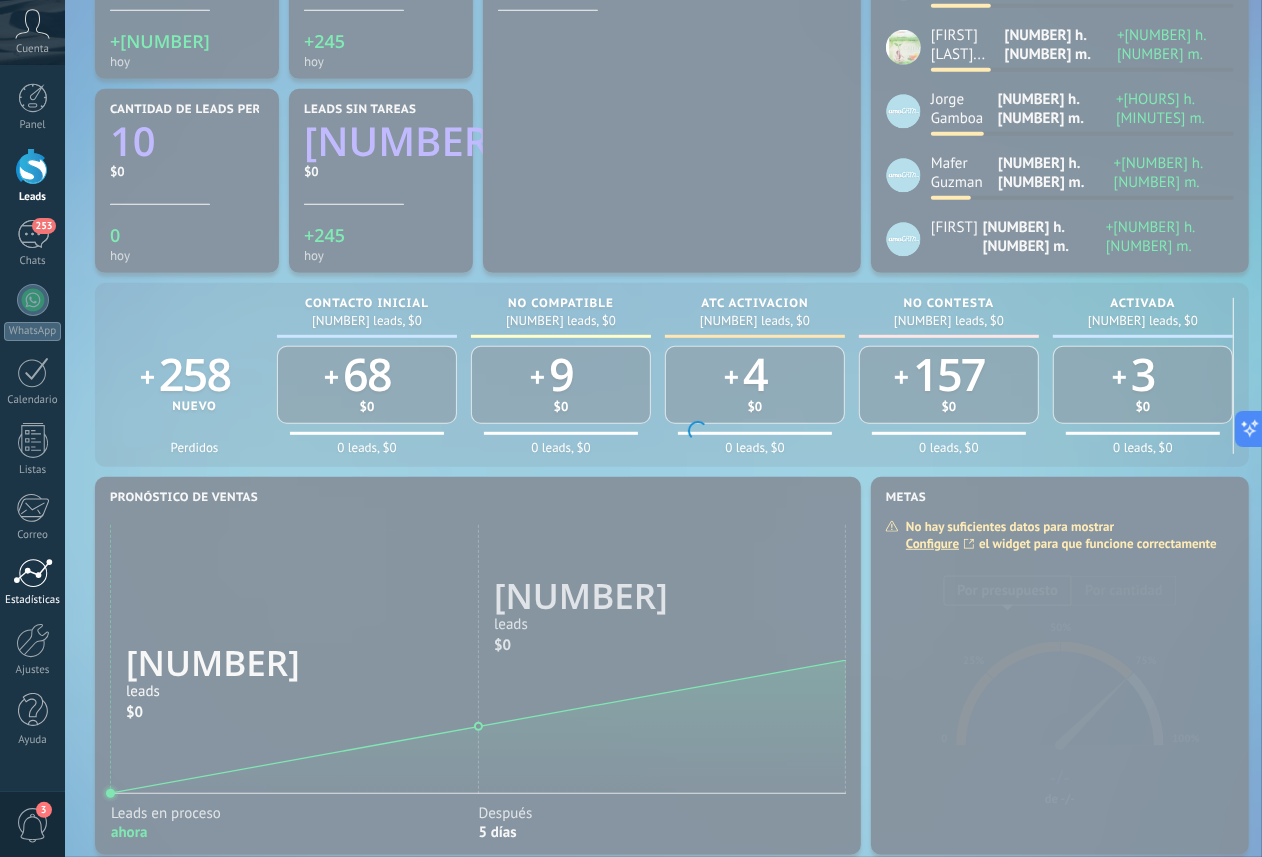scroll, scrollTop: 0, scrollLeft: 0, axis: both 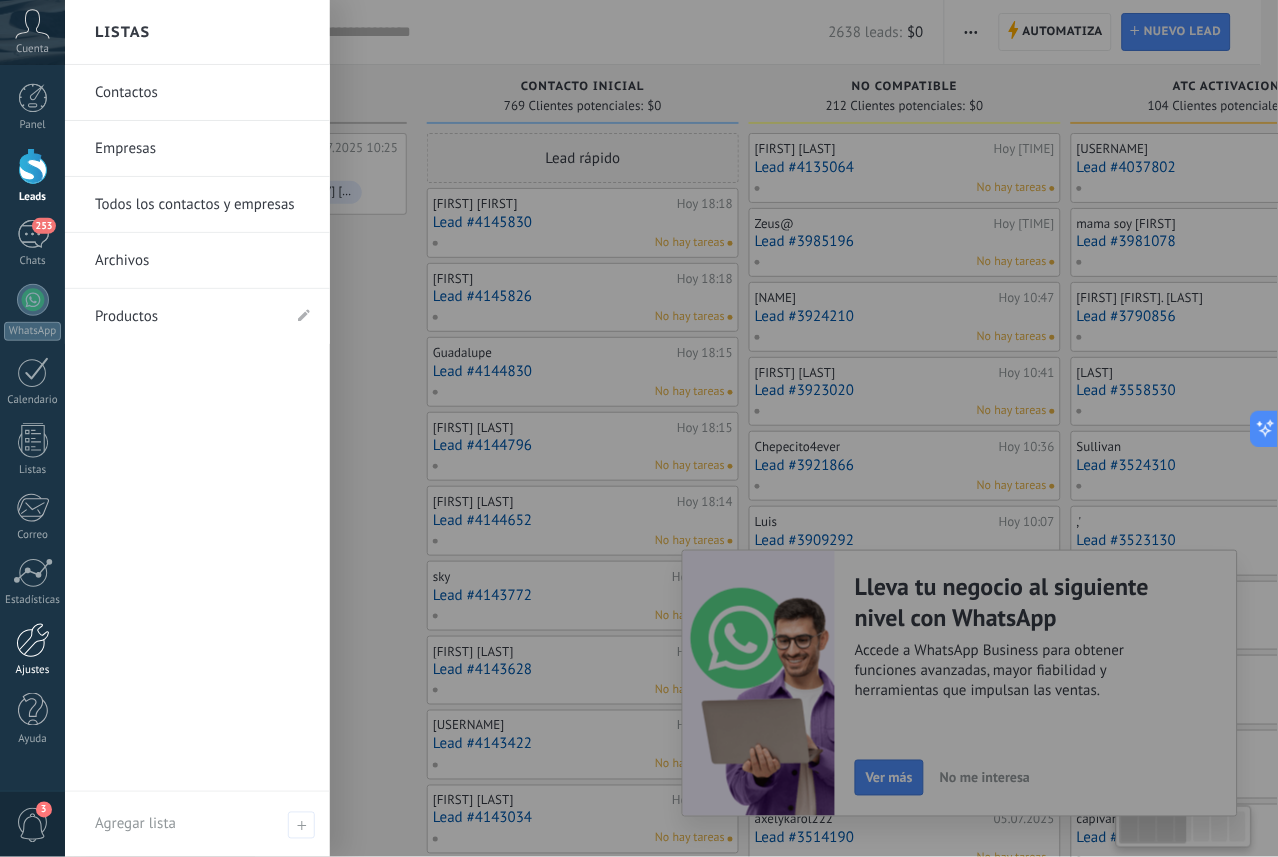 click on "Ajustes" at bounding box center (33, 670) 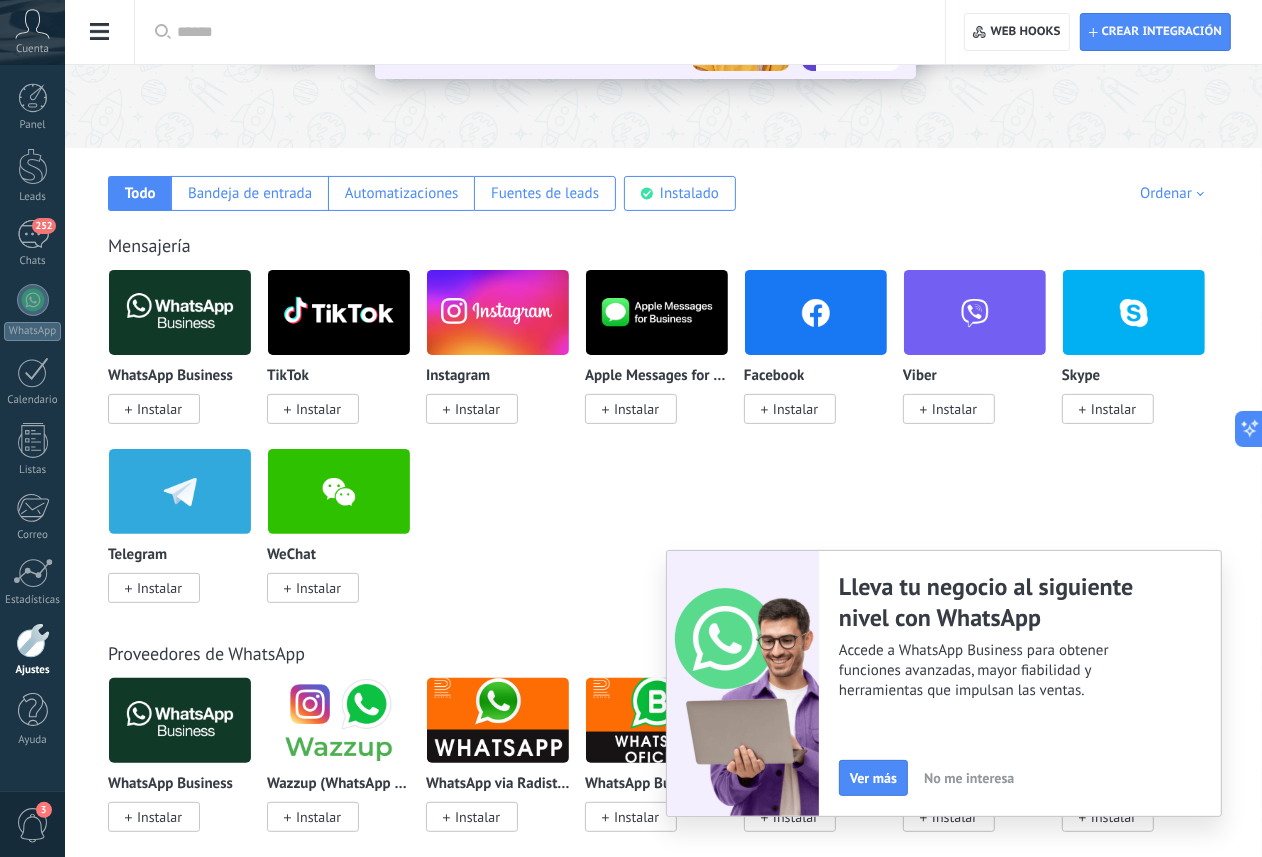 scroll, scrollTop: 0, scrollLeft: 0, axis: both 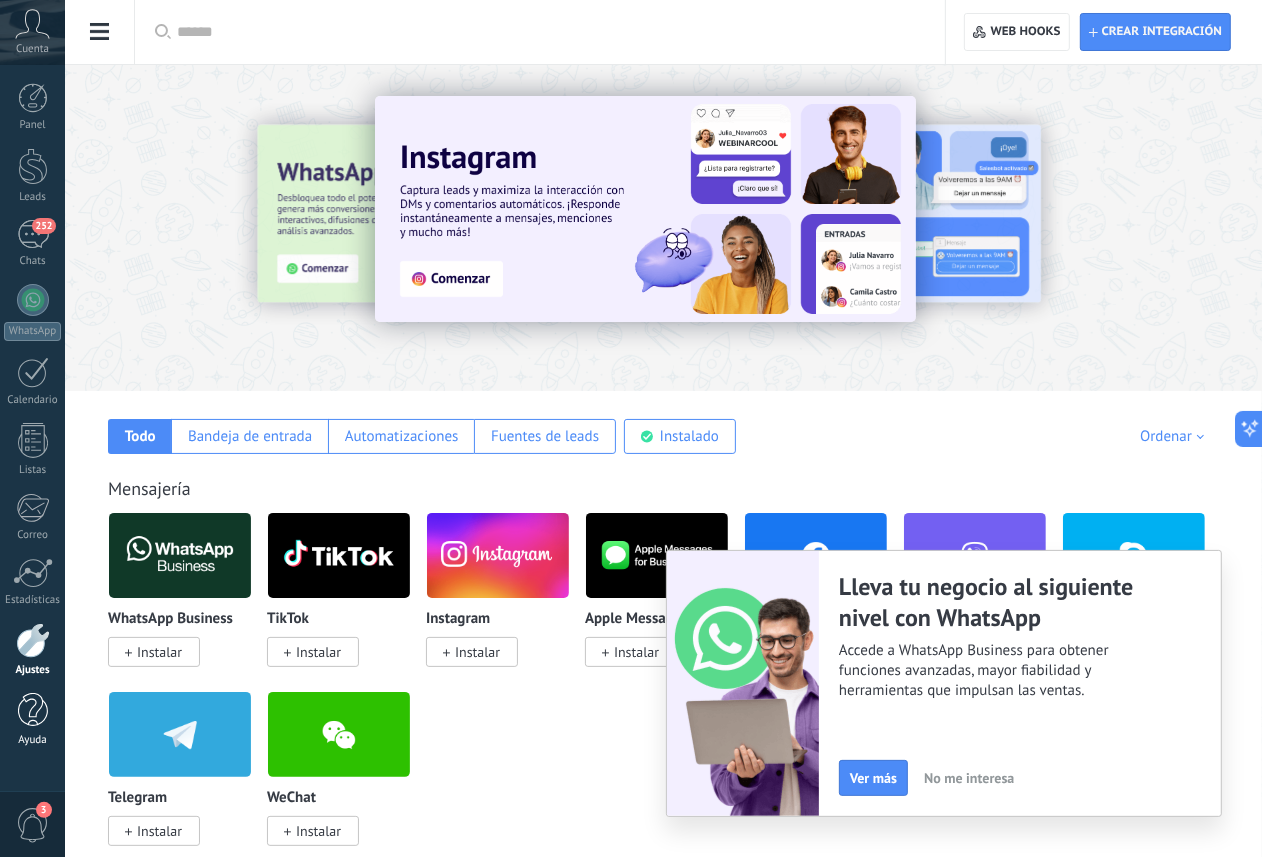 click on "Ayuda" at bounding box center [32, 720] 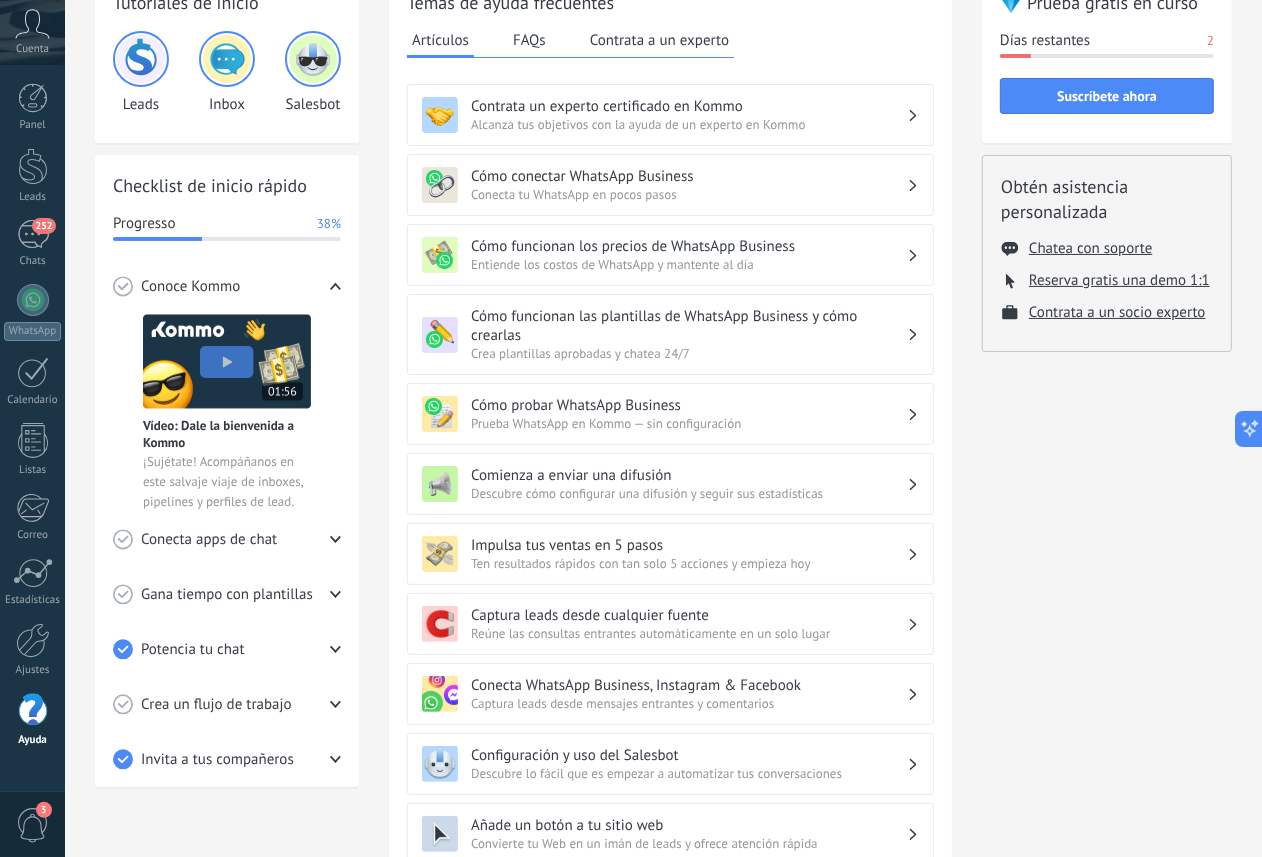 scroll, scrollTop: 124, scrollLeft: 0, axis: vertical 